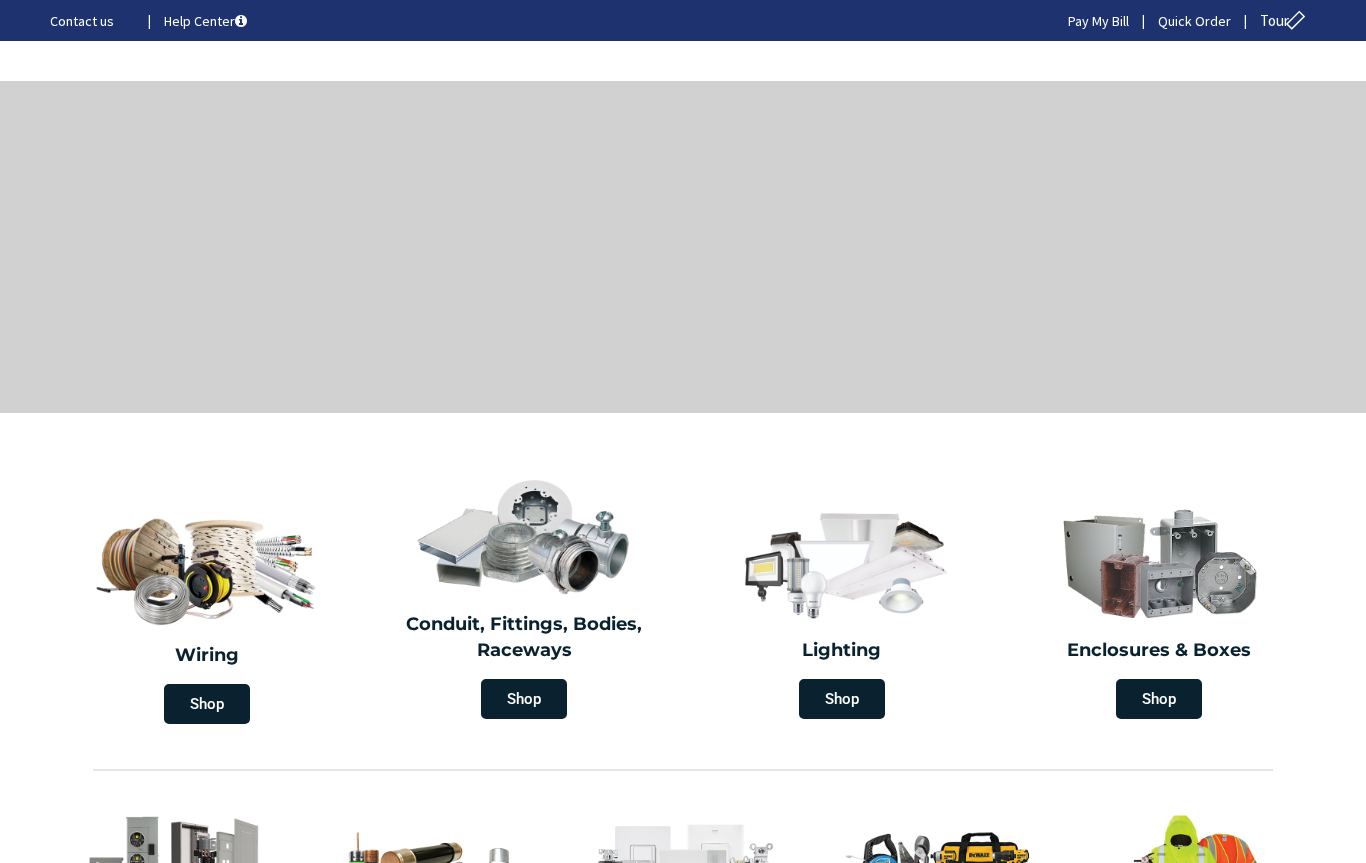 scroll, scrollTop: 0, scrollLeft: 0, axis: both 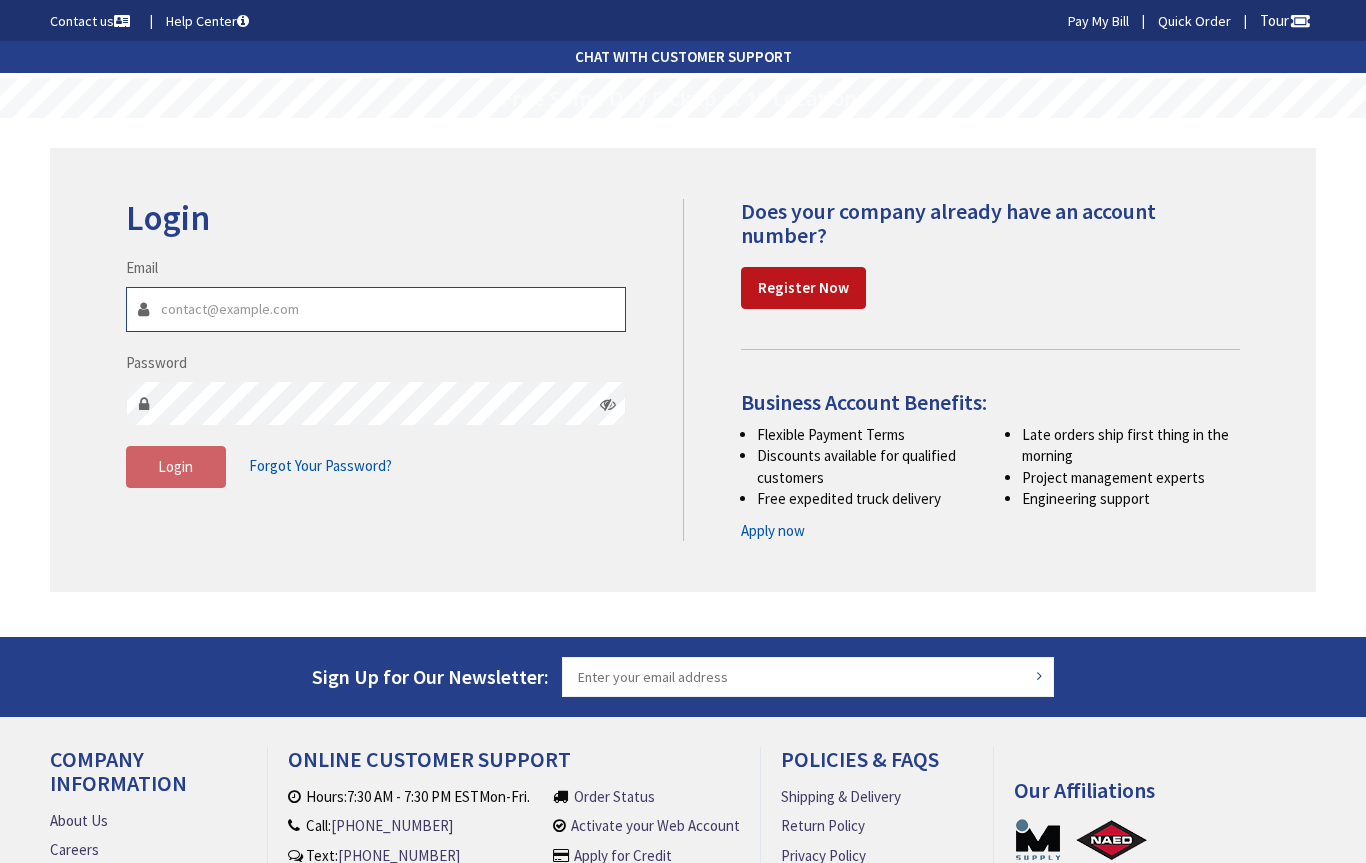 click on "Email" at bounding box center [376, 309] 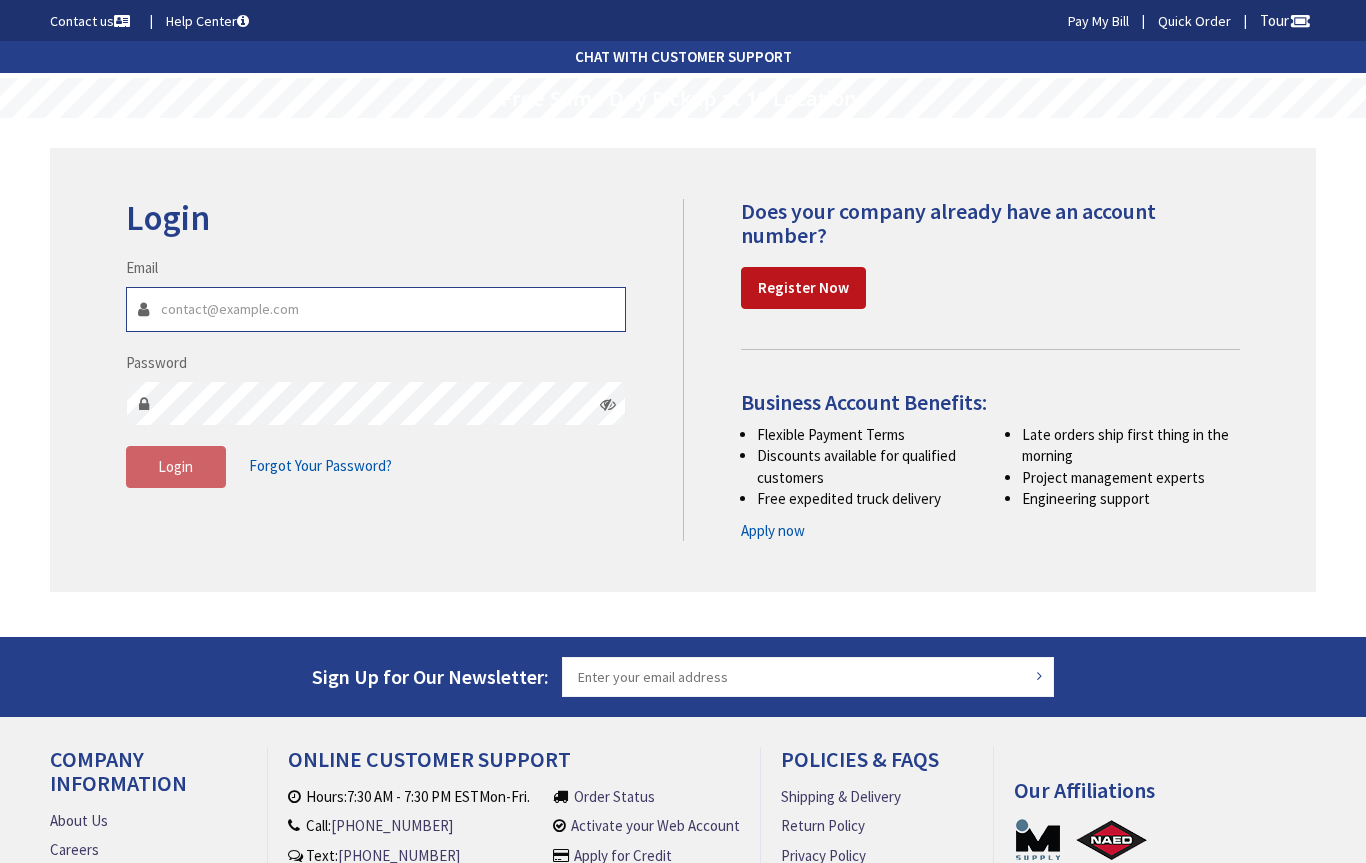 type on "dnascime.don@gmail.com" 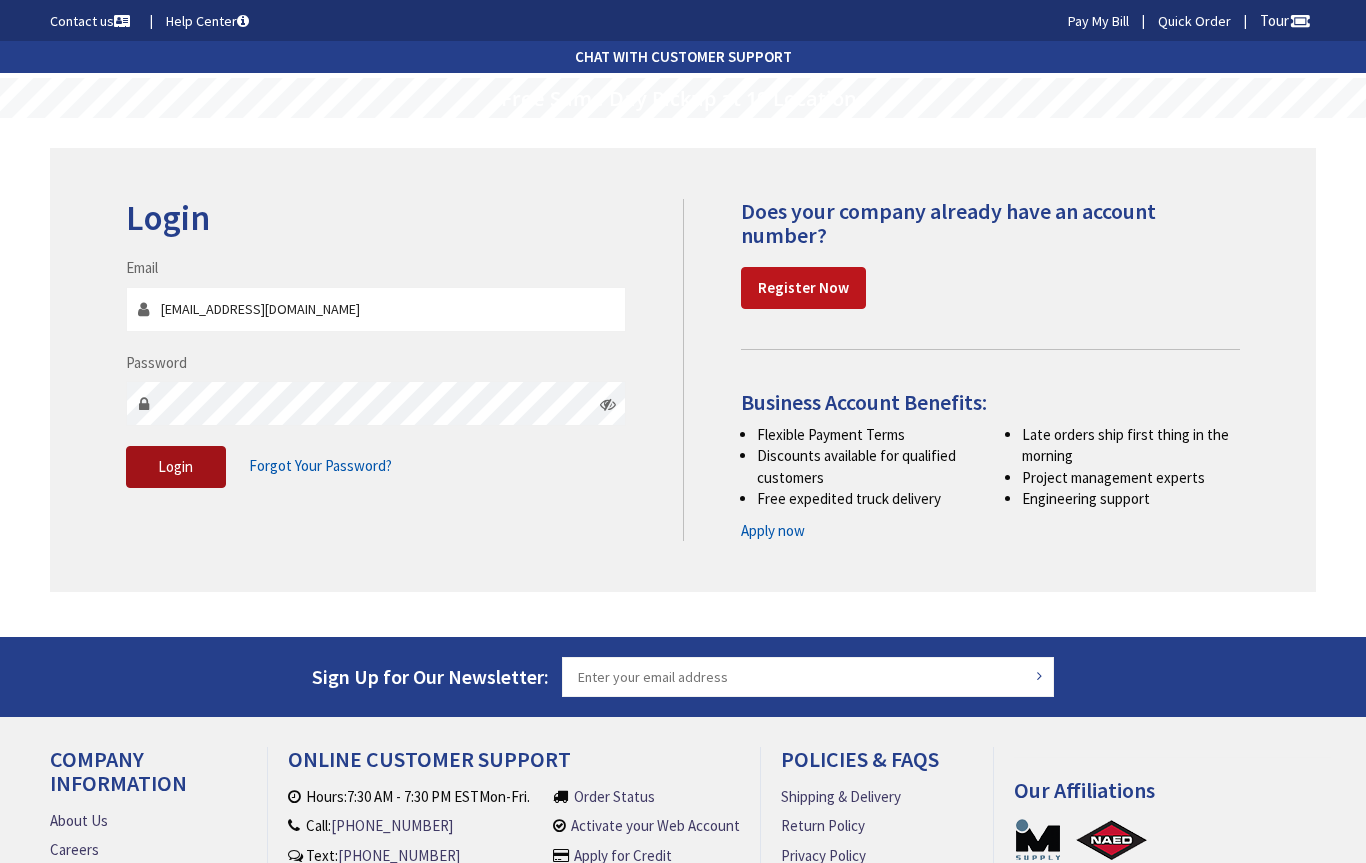 click on "Login" at bounding box center [176, 467] 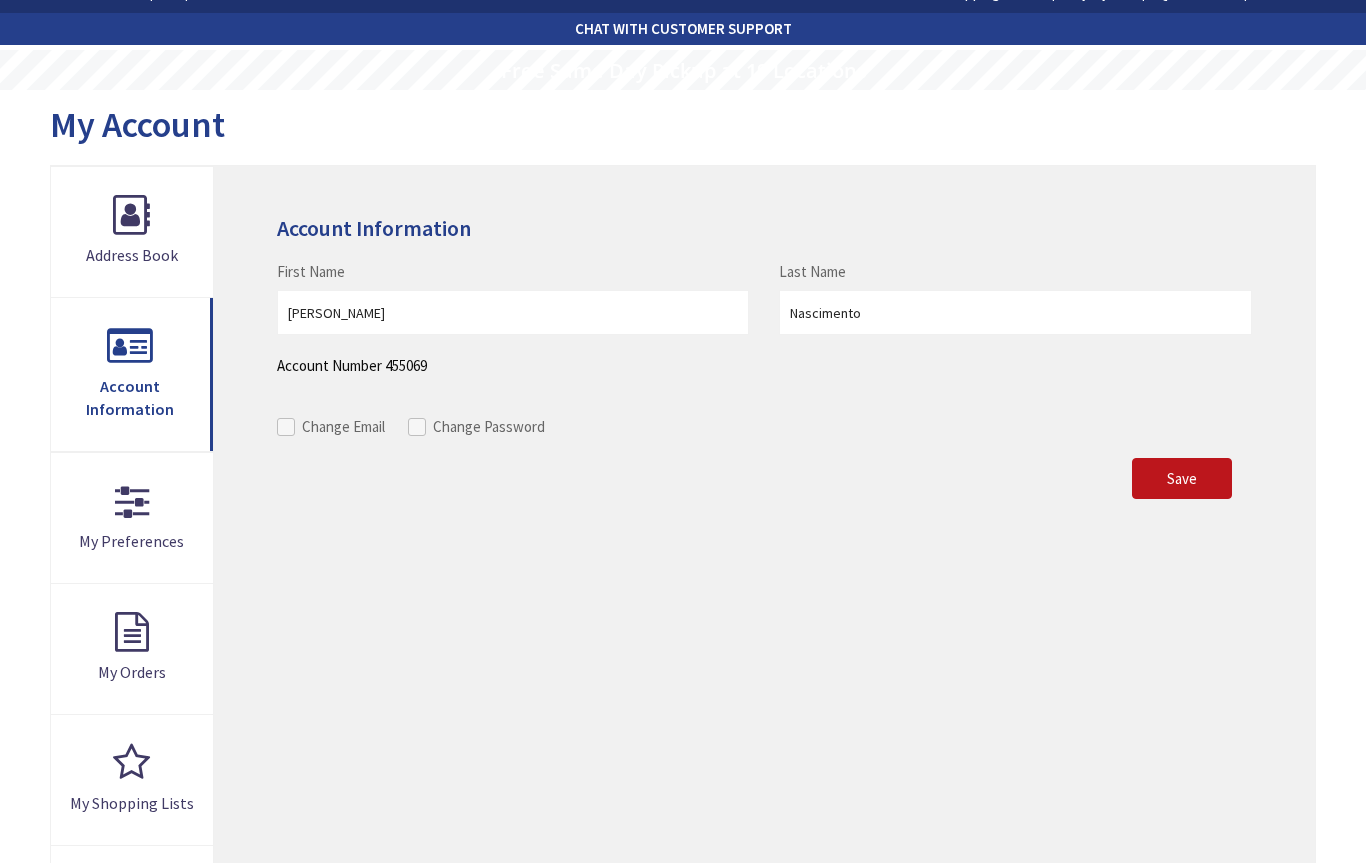 scroll, scrollTop: 63, scrollLeft: 0, axis: vertical 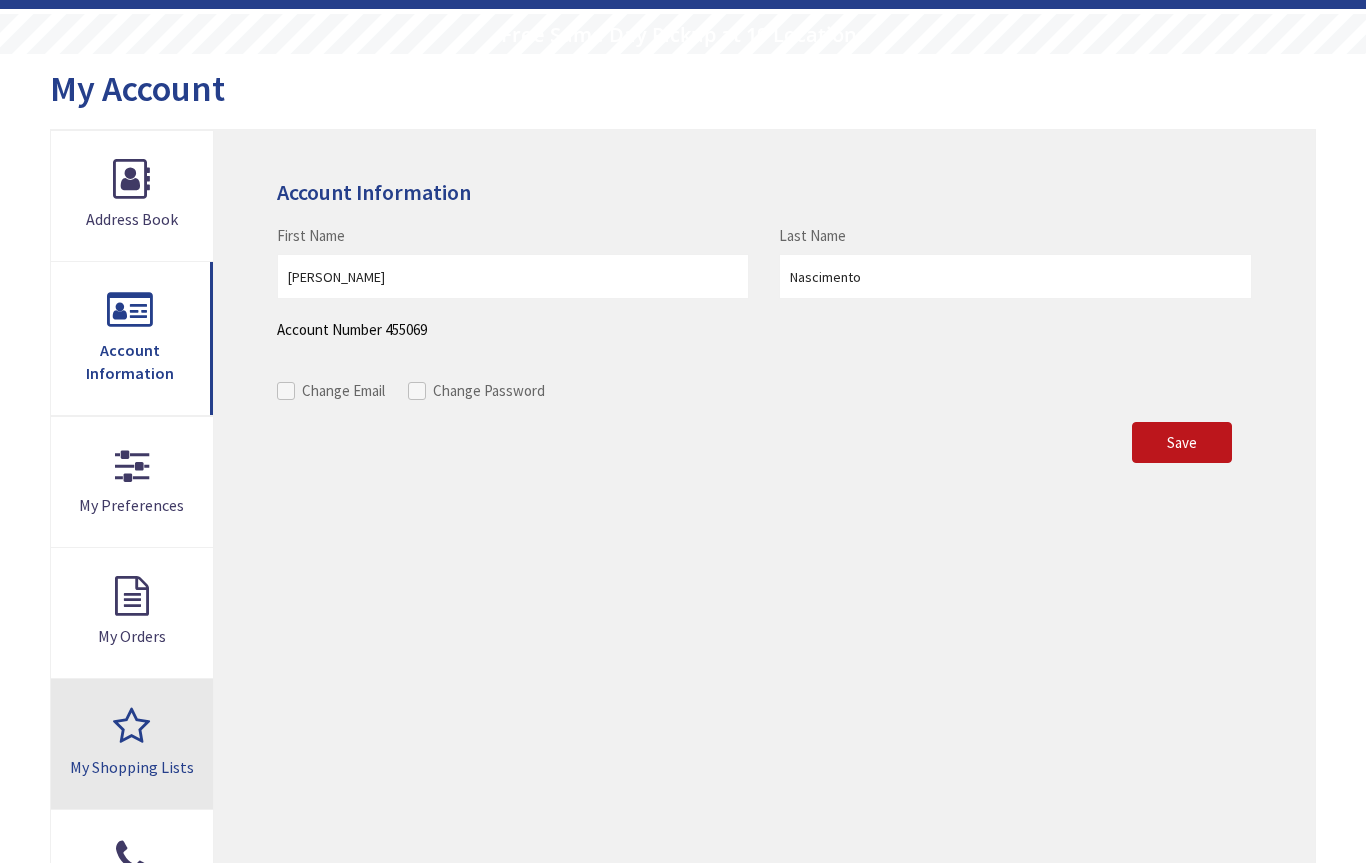 click on "My Shopping Lists" at bounding box center (132, 745) 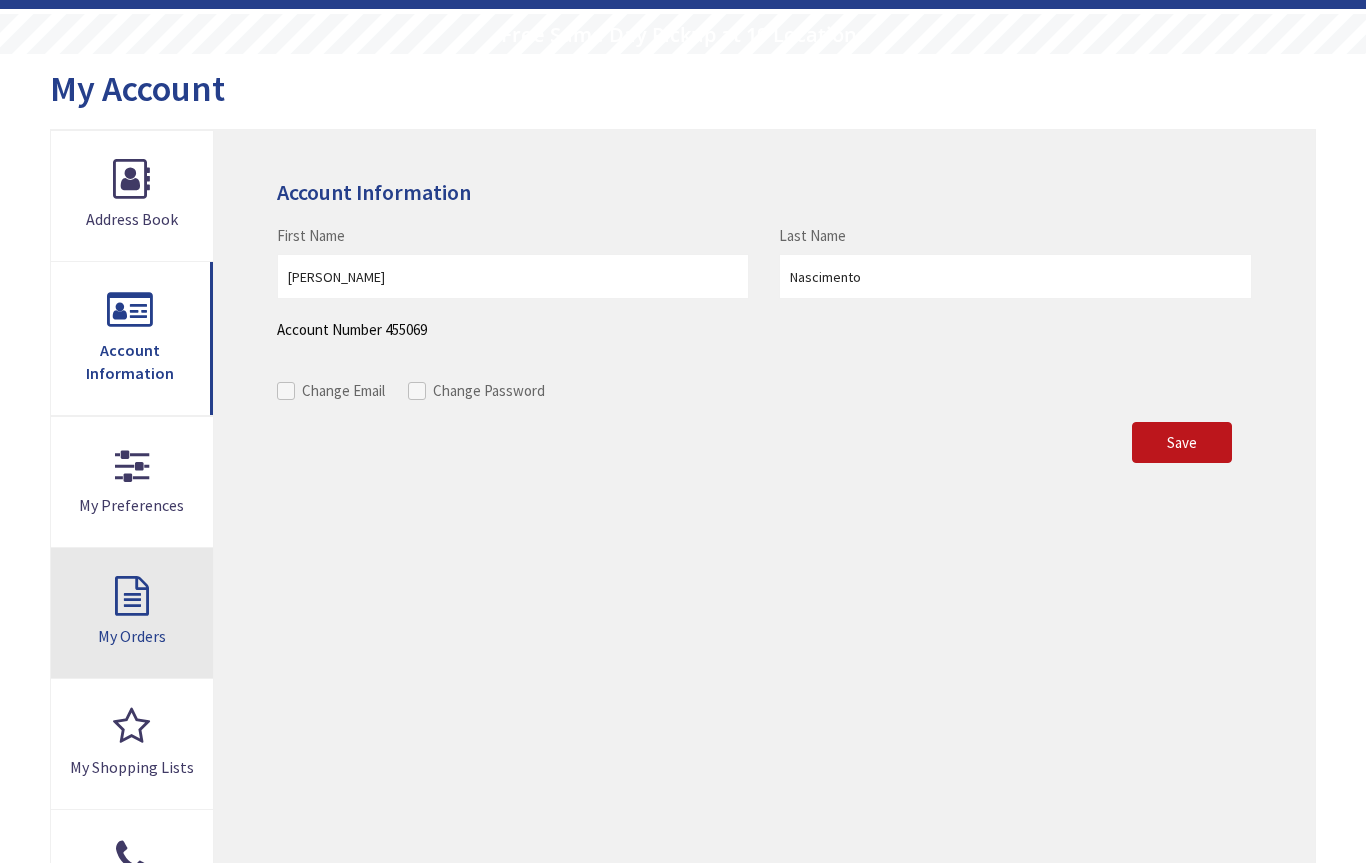 click on "My Orders" at bounding box center (132, 614) 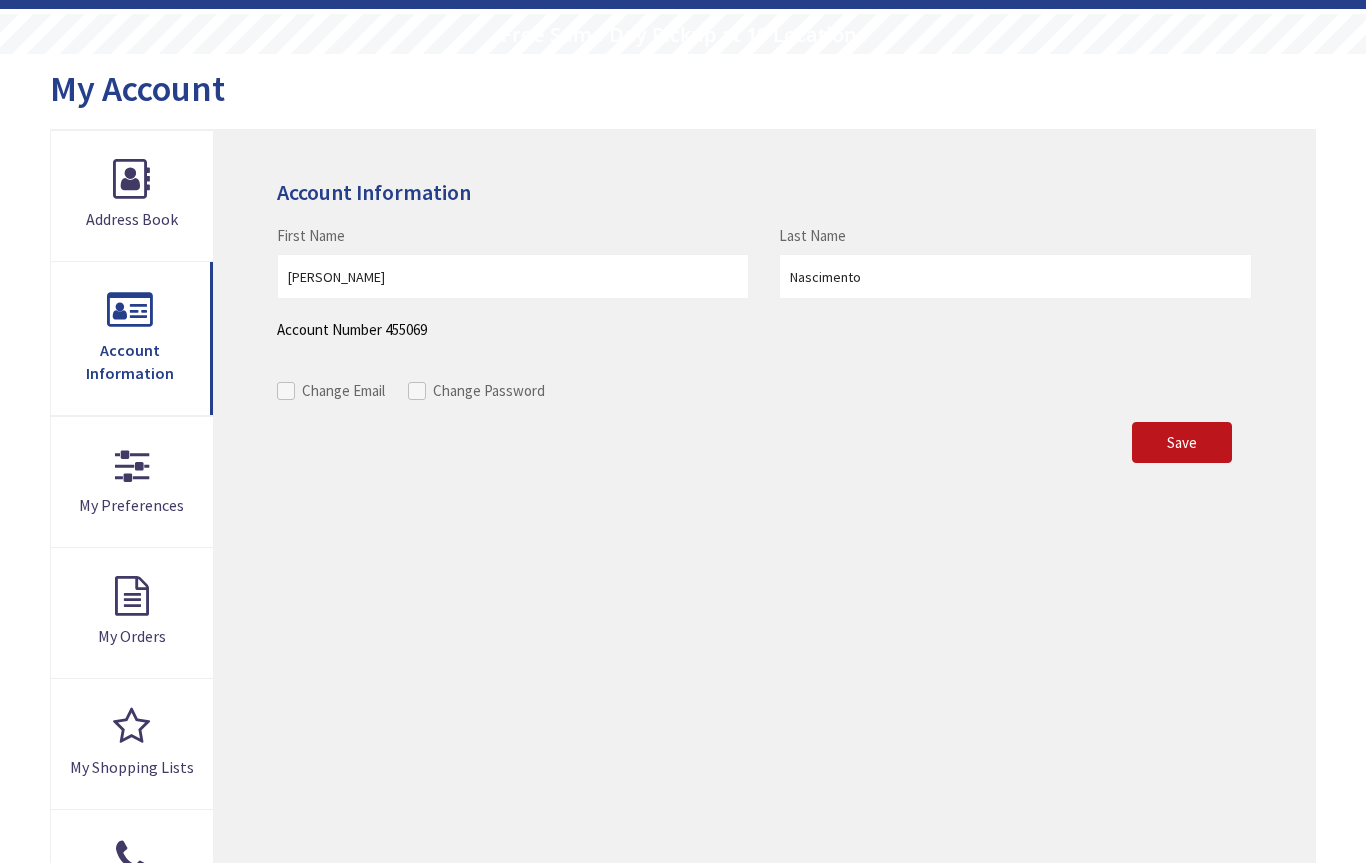 click on "Save
Cancel" at bounding box center [764, 412] 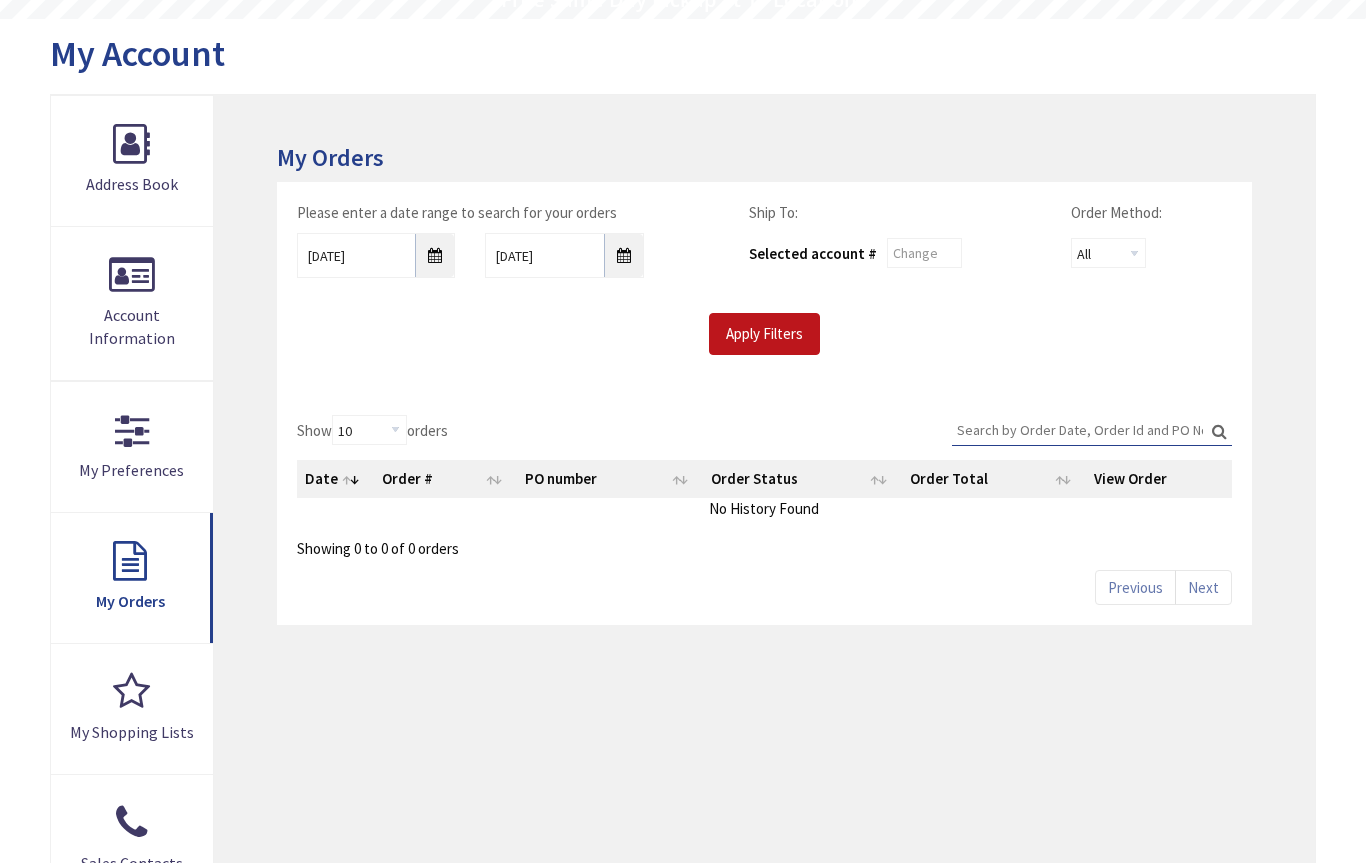 scroll, scrollTop: 99, scrollLeft: 0, axis: vertical 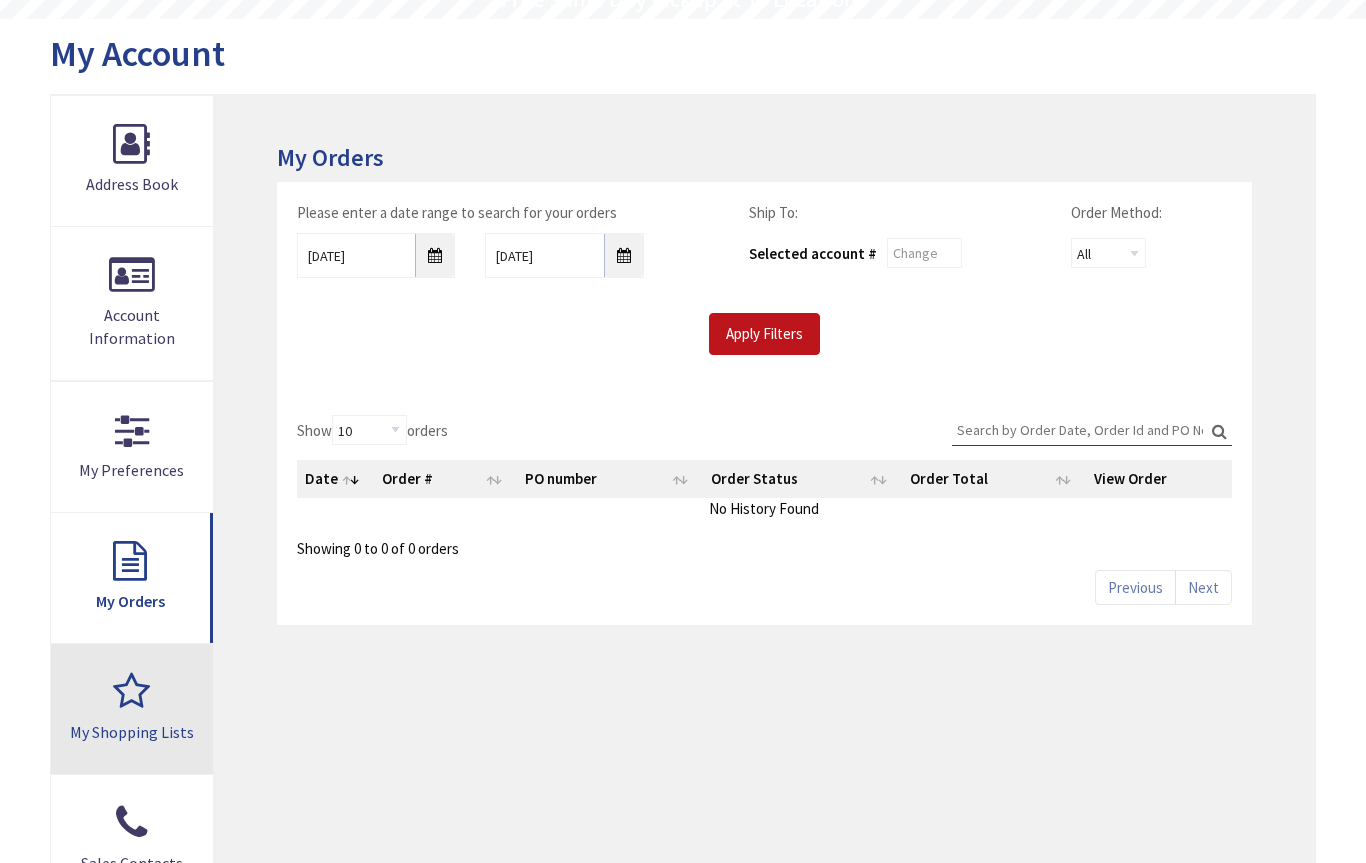 click on "My Shopping Lists" at bounding box center [132, 732] 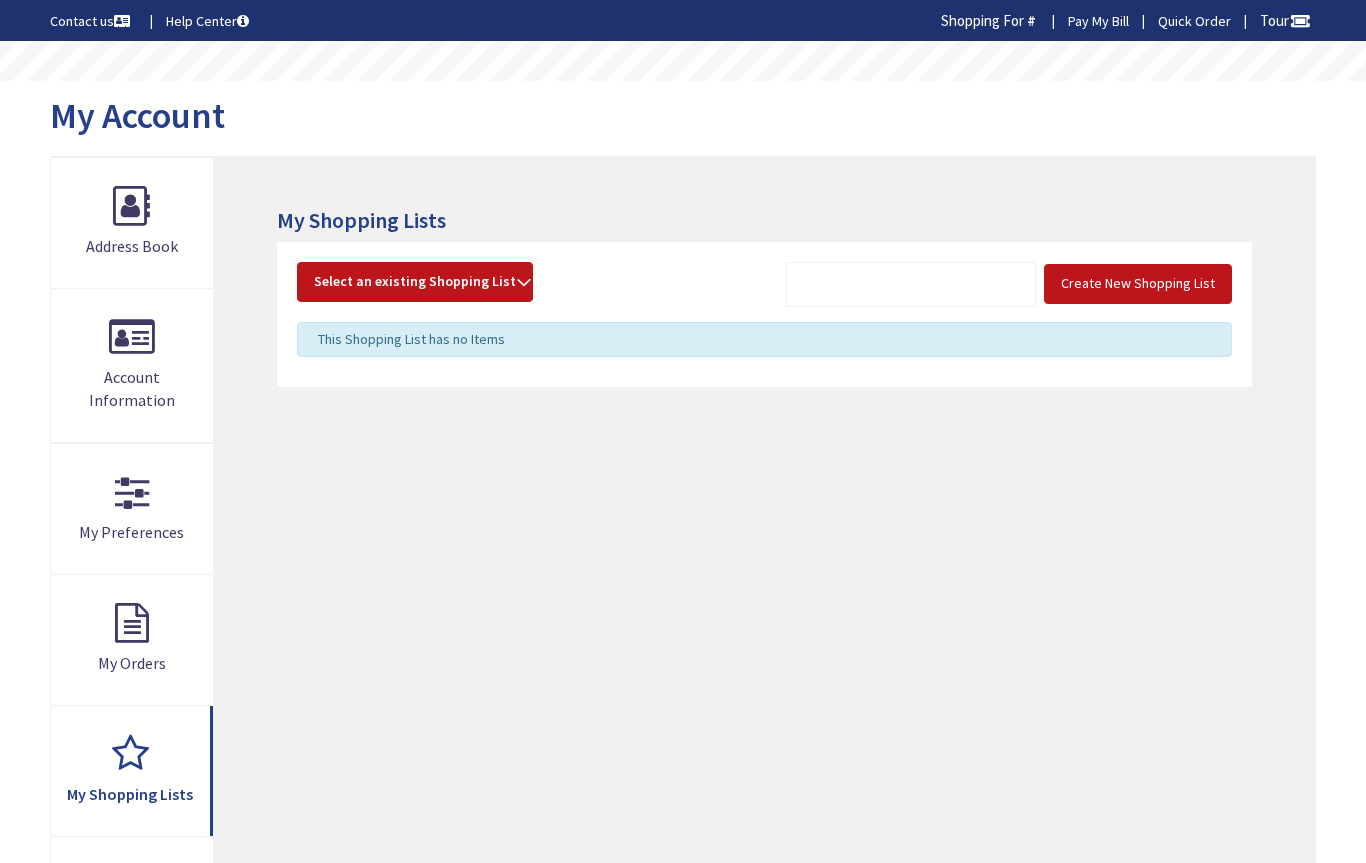 scroll, scrollTop: 0, scrollLeft: 0, axis: both 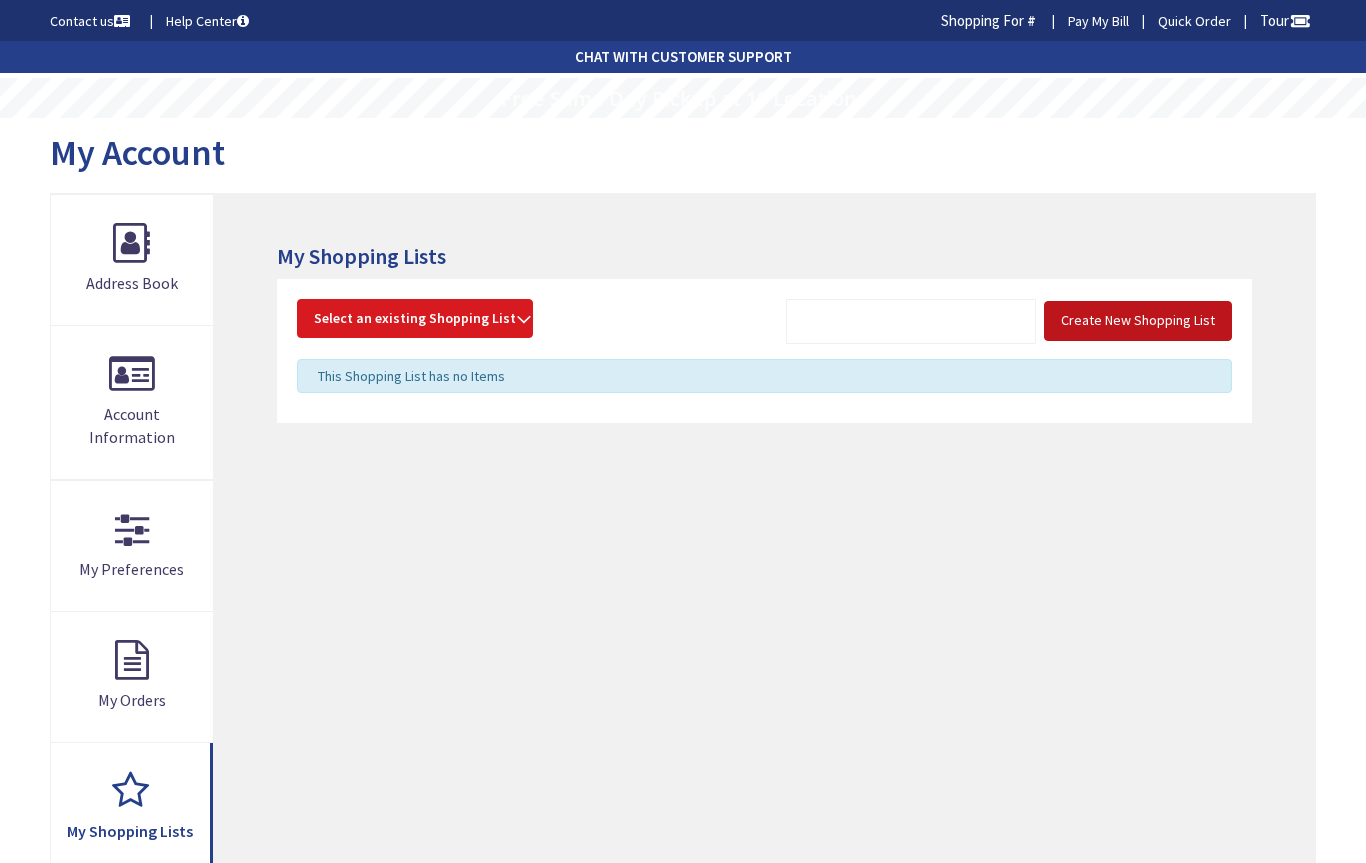 click on "Select an existing Shopping List" at bounding box center (415, 319) 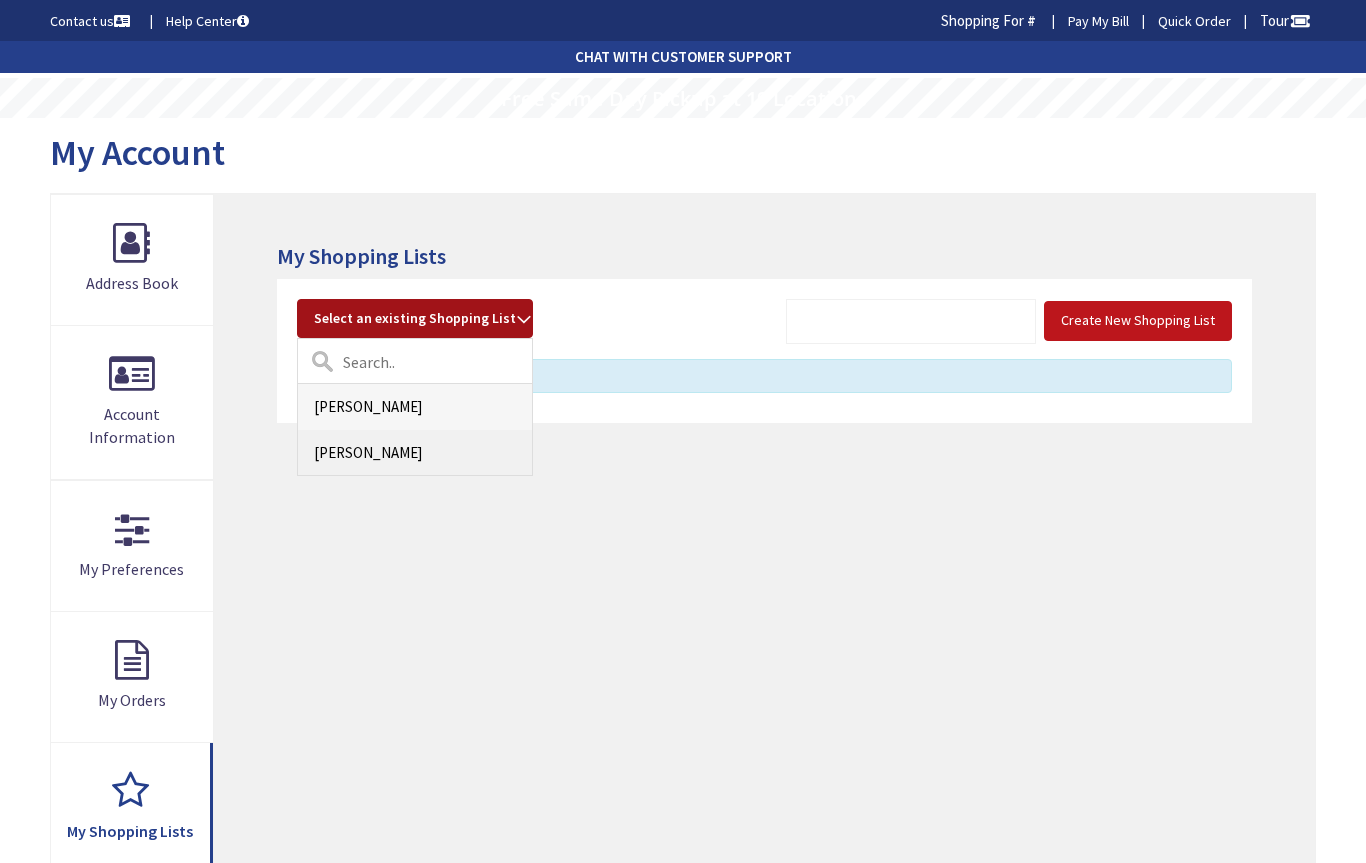 click on "Yosef" at bounding box center (415, 452) 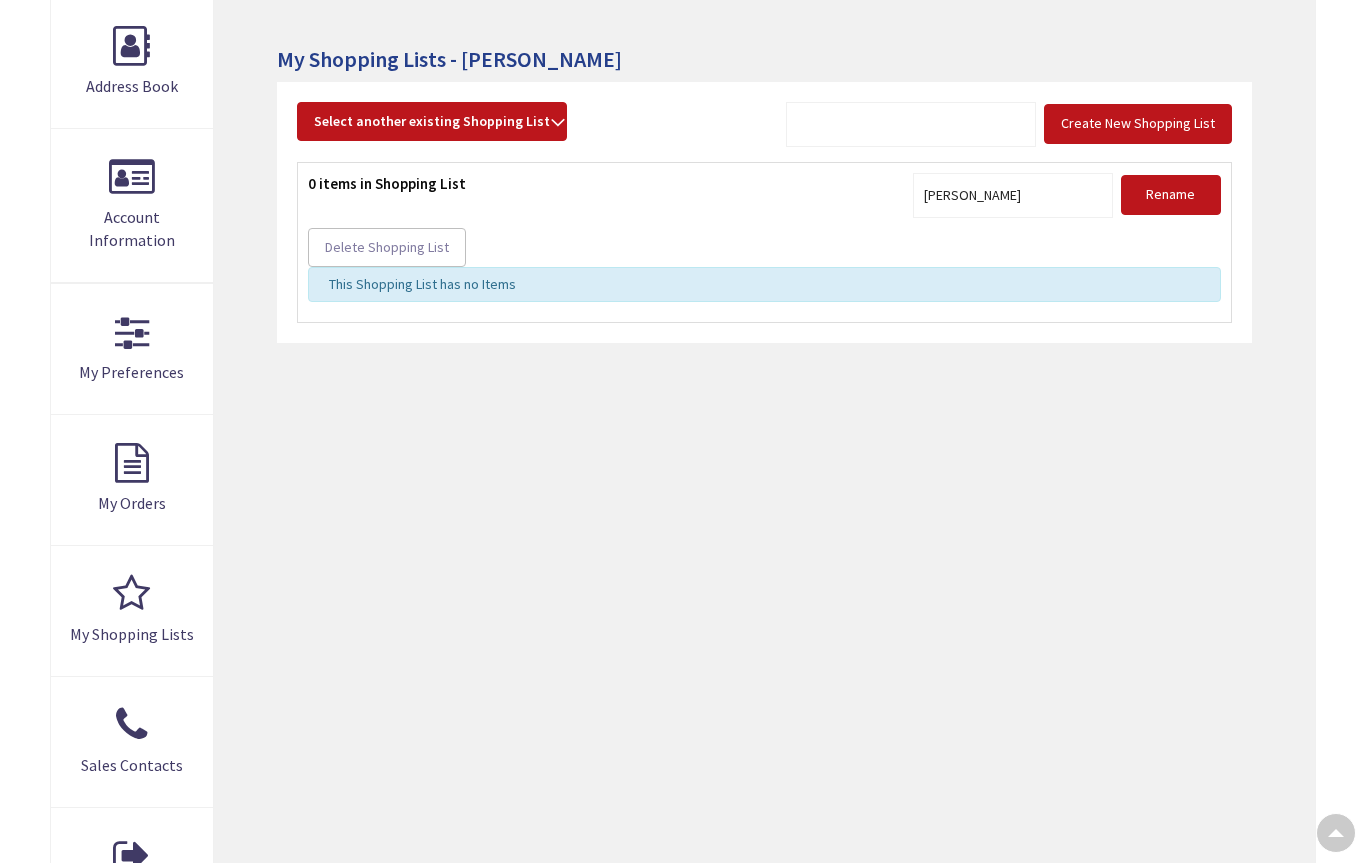 scroll, scrollTop: 196, scrollLeft: 0, axis: vertical 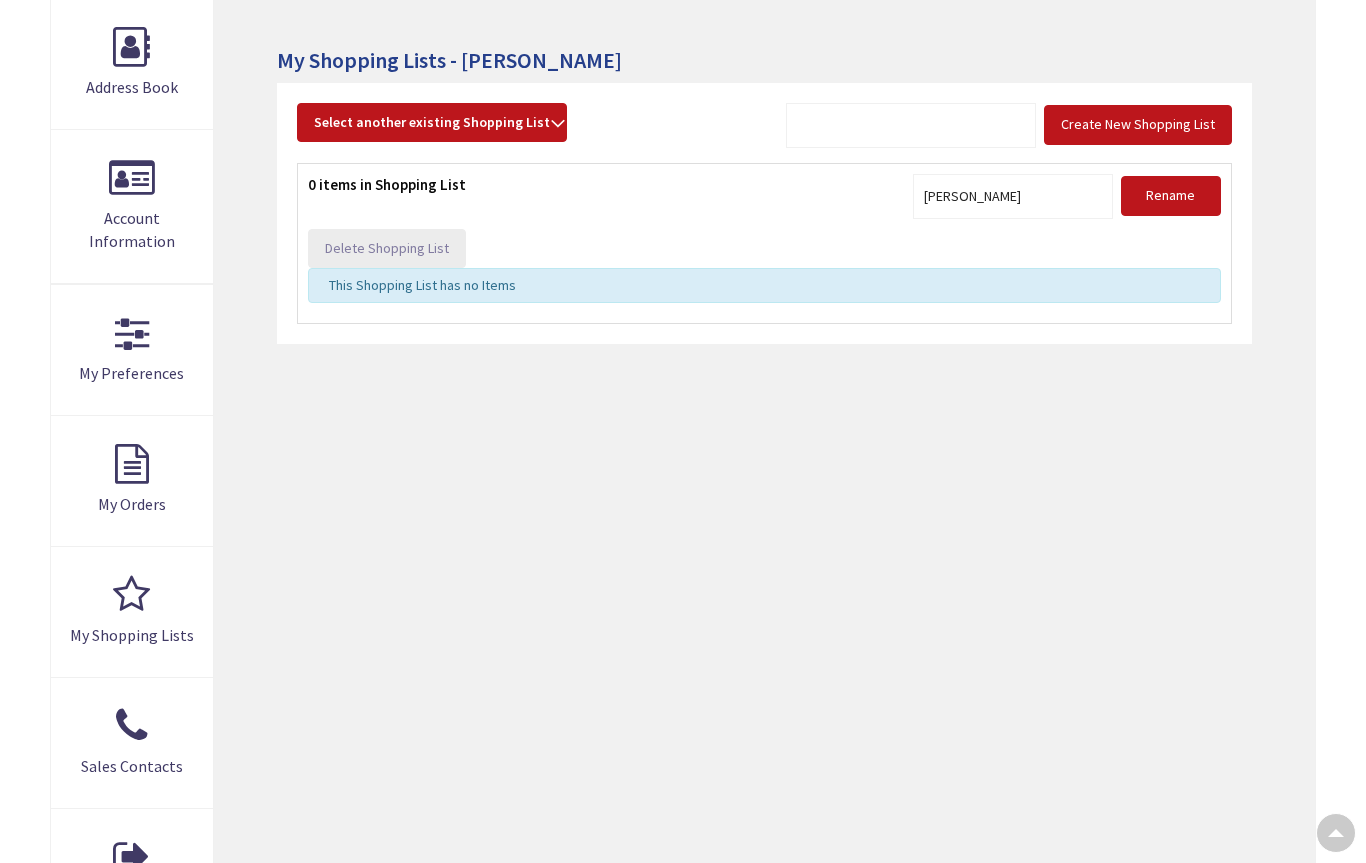 click on "Delete Shopping List" at bounding box center (387, 248) 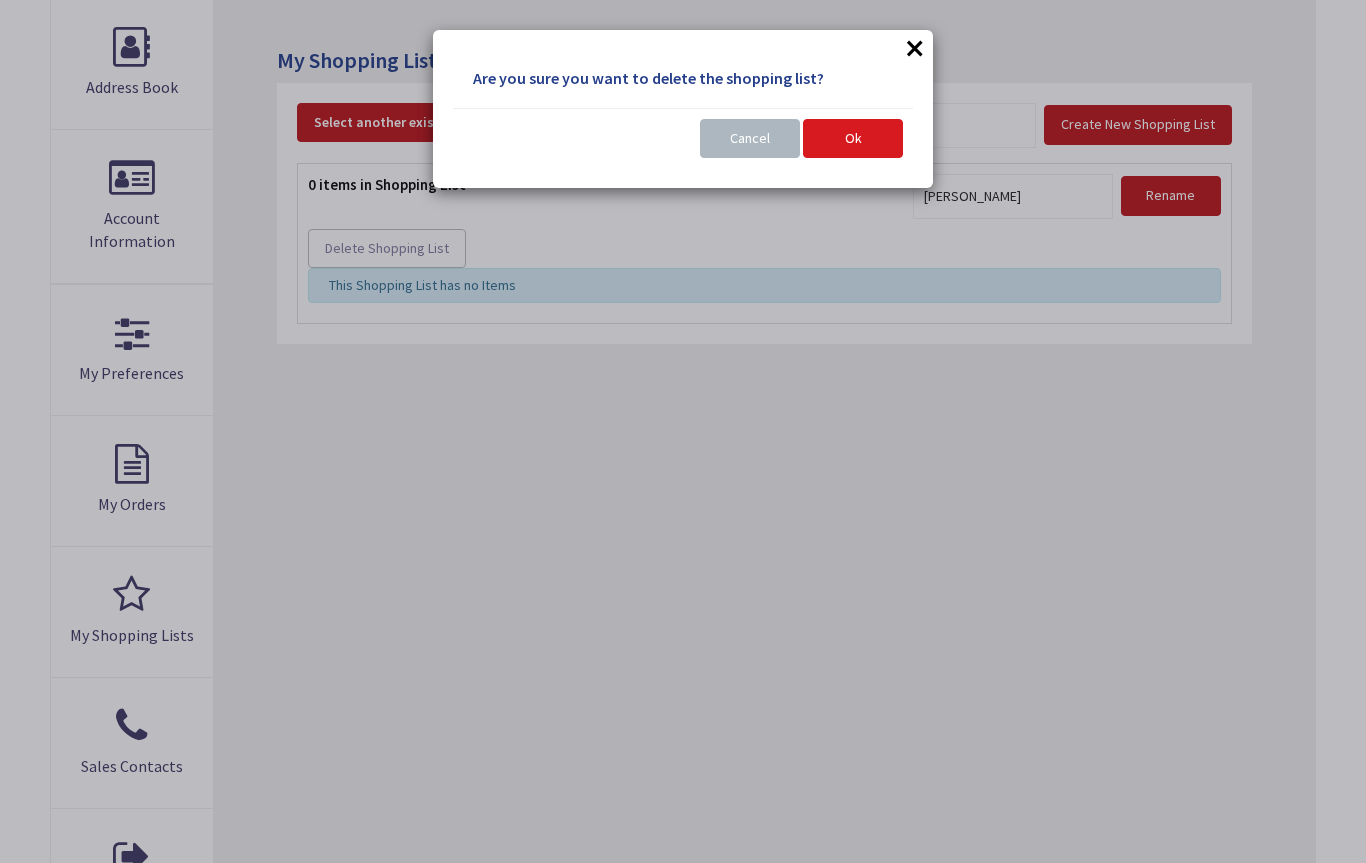 click on "Ok" at bounding box center (853, 139) 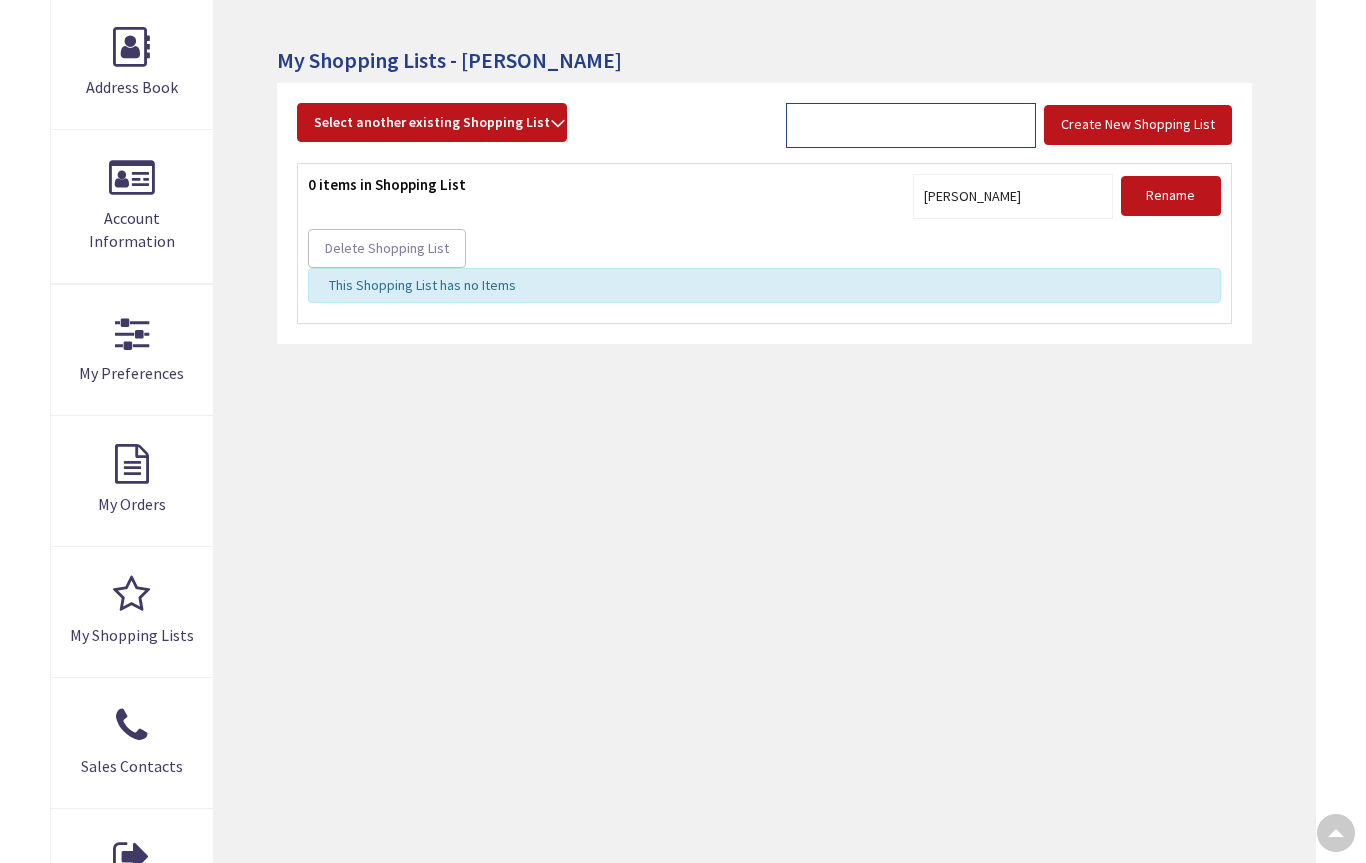 click at bounding box center (911, 125) 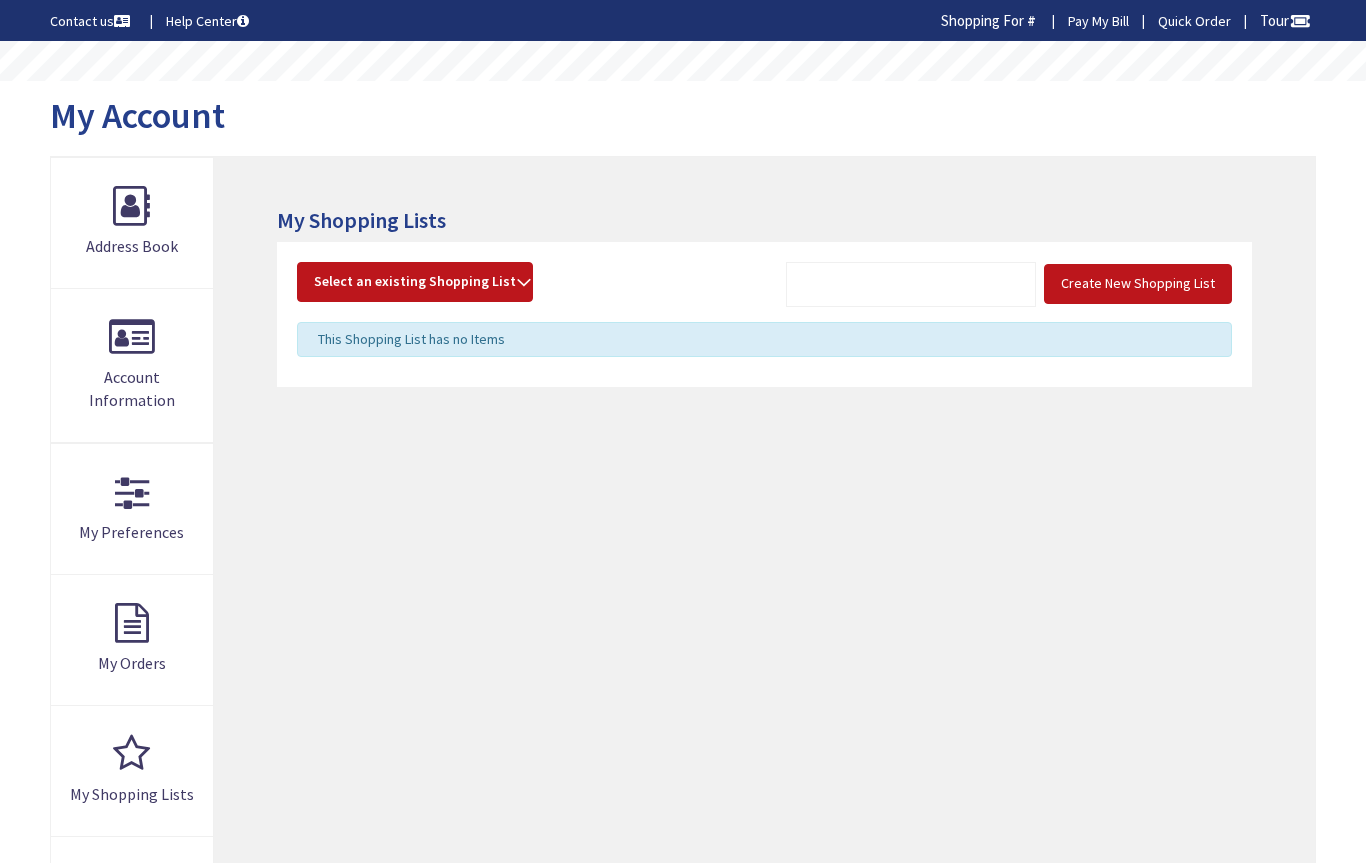 scroll, scrollTop: 0, scrollLeft: 0, axis: both 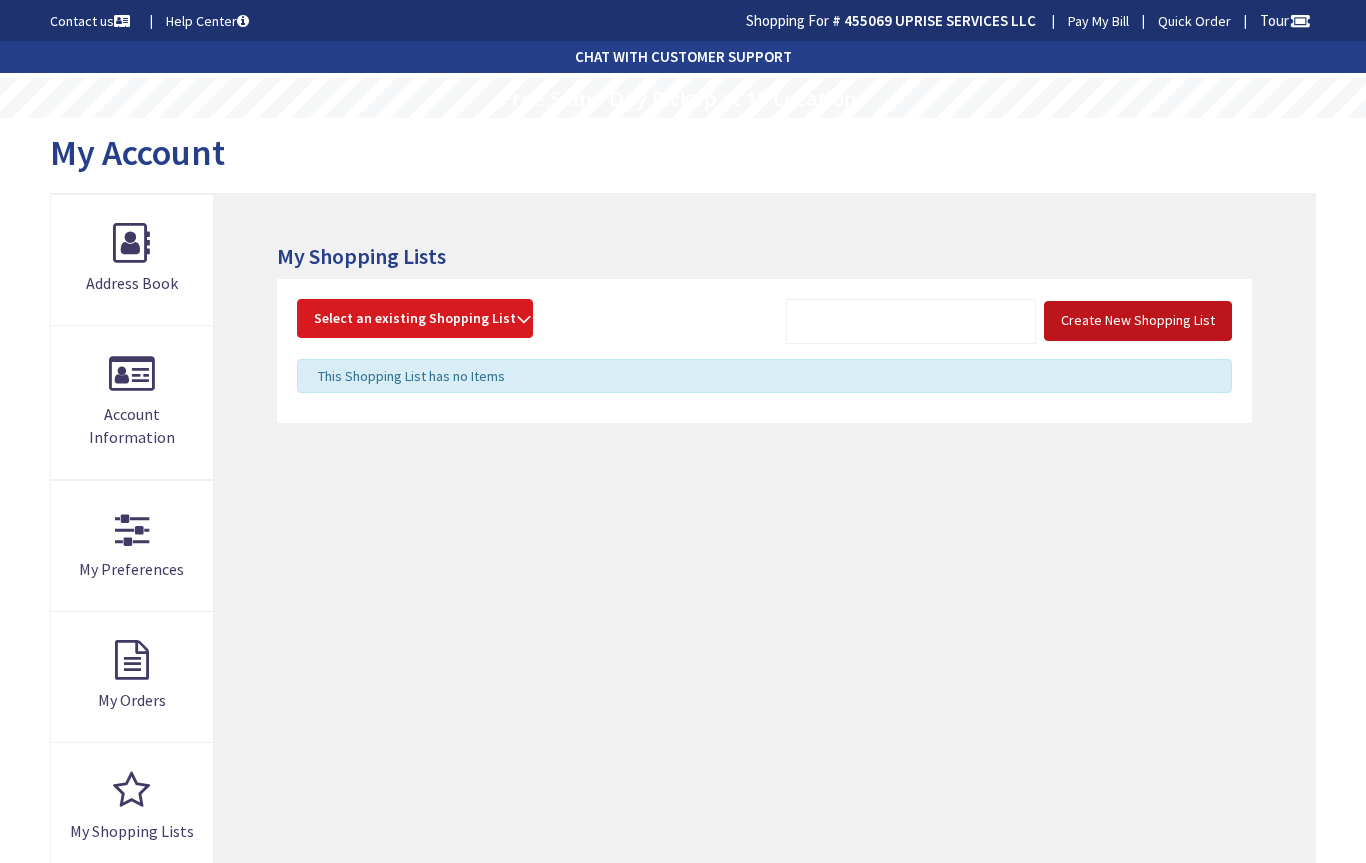 click on "Select an existing Shopping List" at bounding box center [415, 319] 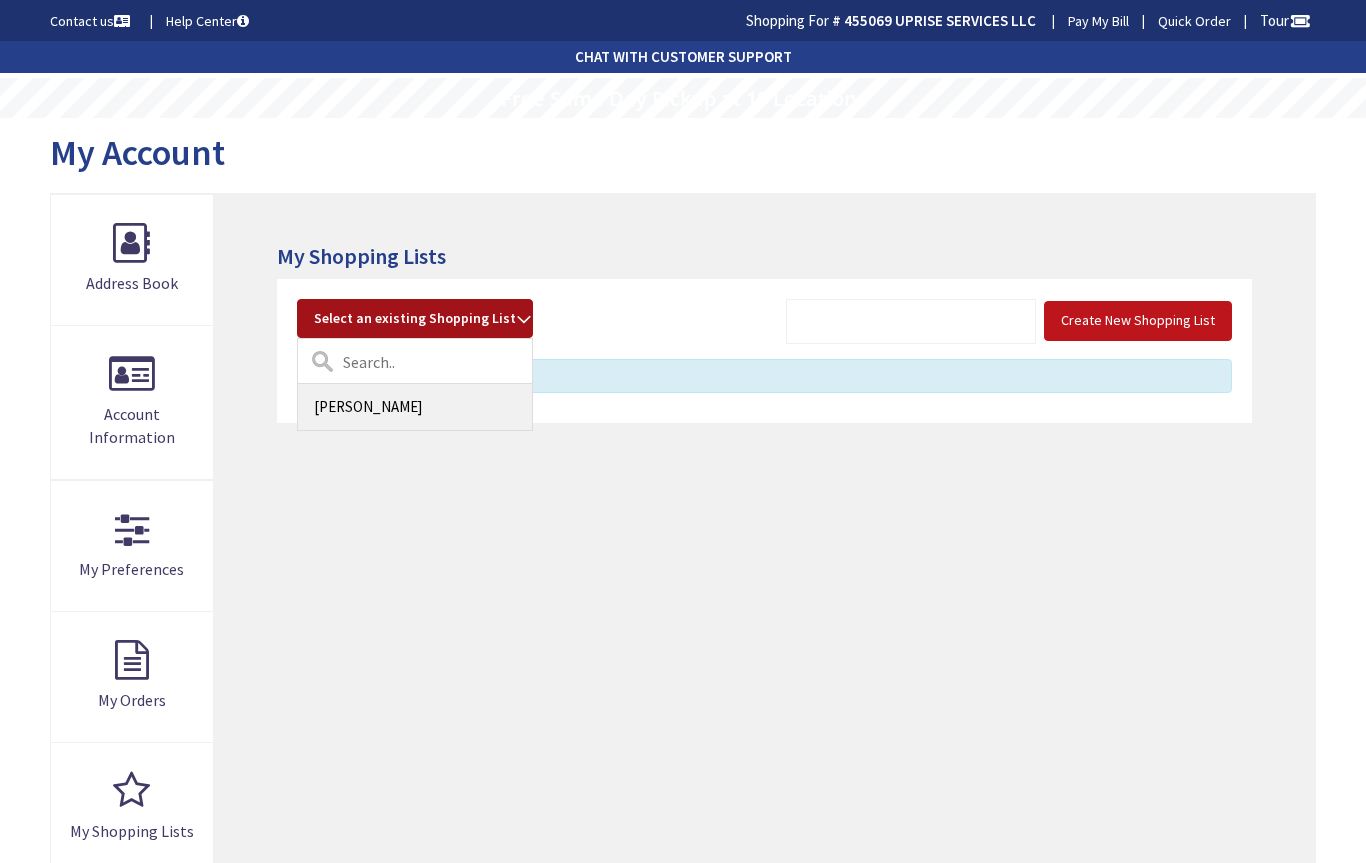 click on "[PERSON_NAME]" at bounding box center (415, 406) 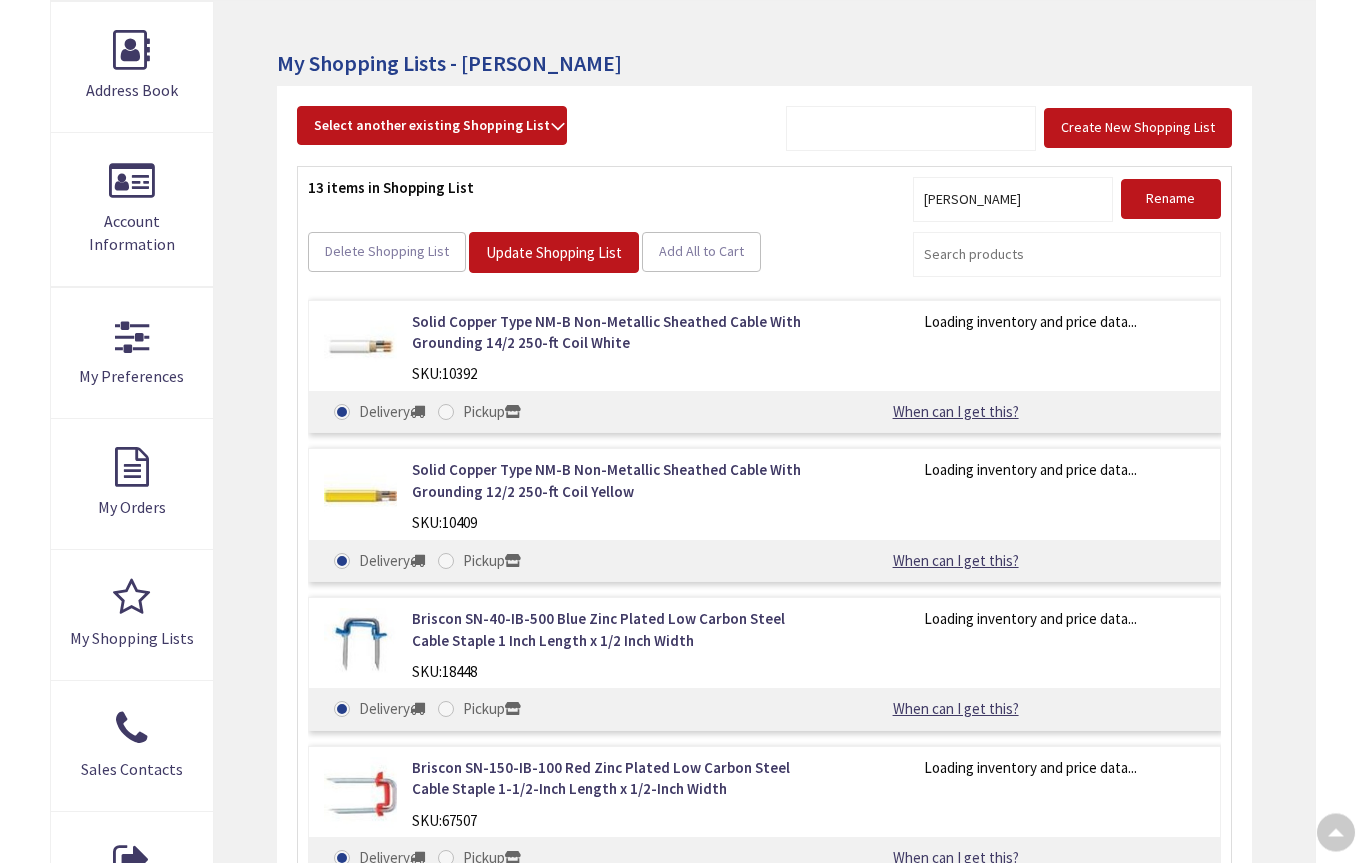 scroll, scrollTop: 193, scrollLeft: 0, axis: vertical 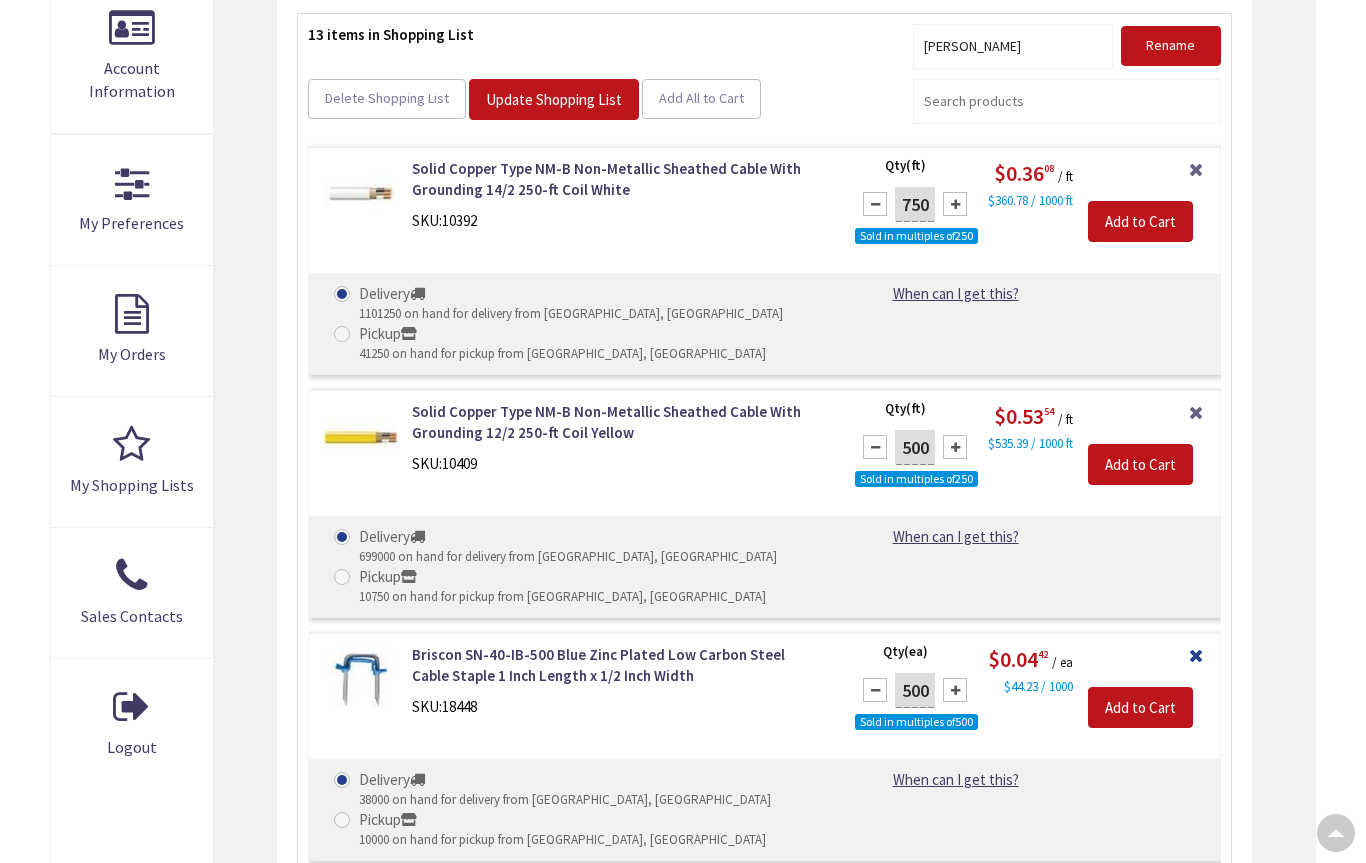 click on "Remove Item" at bounding box center (1196, 653) 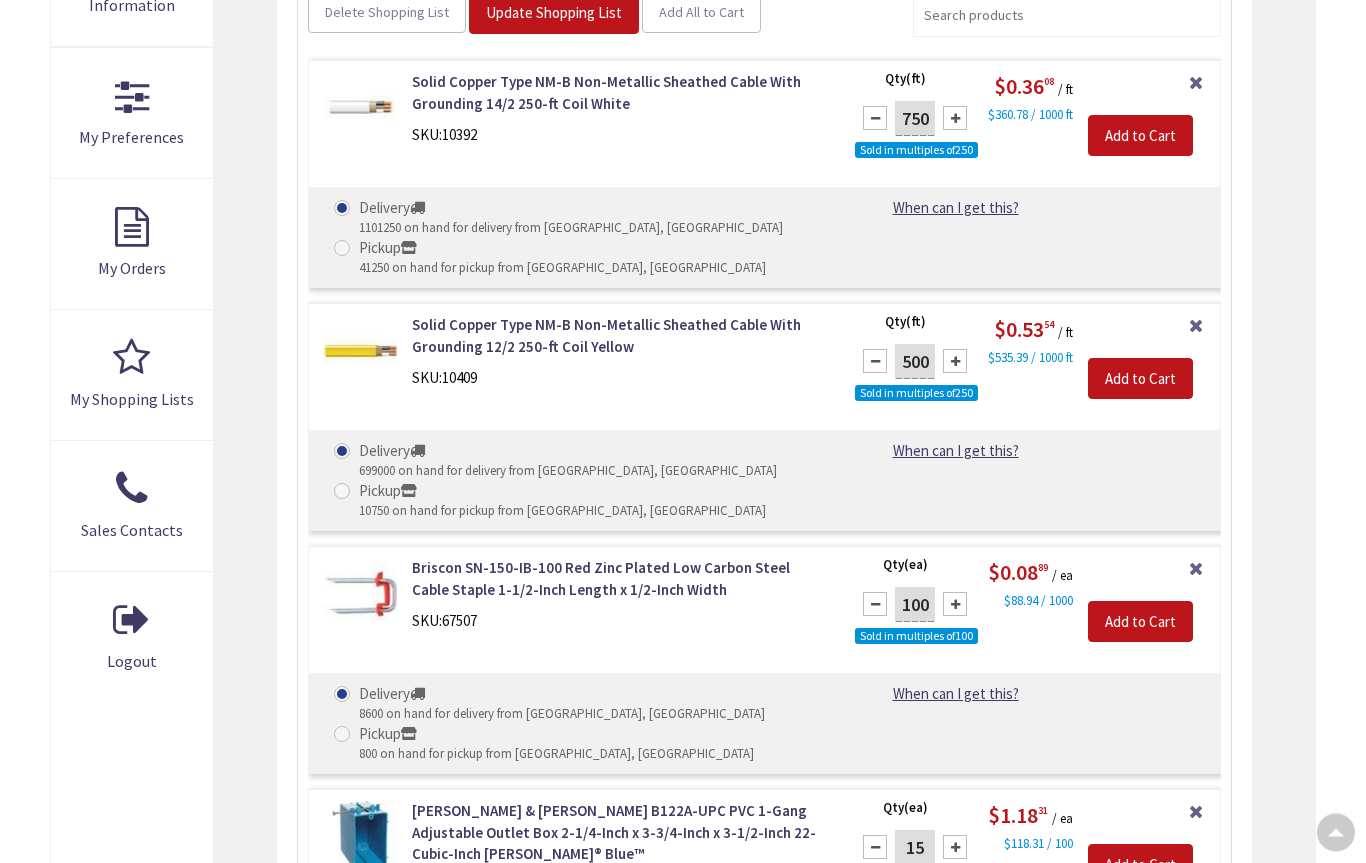 scroll, scrollTop: 497, scrollLeft: 0, axis: vertical 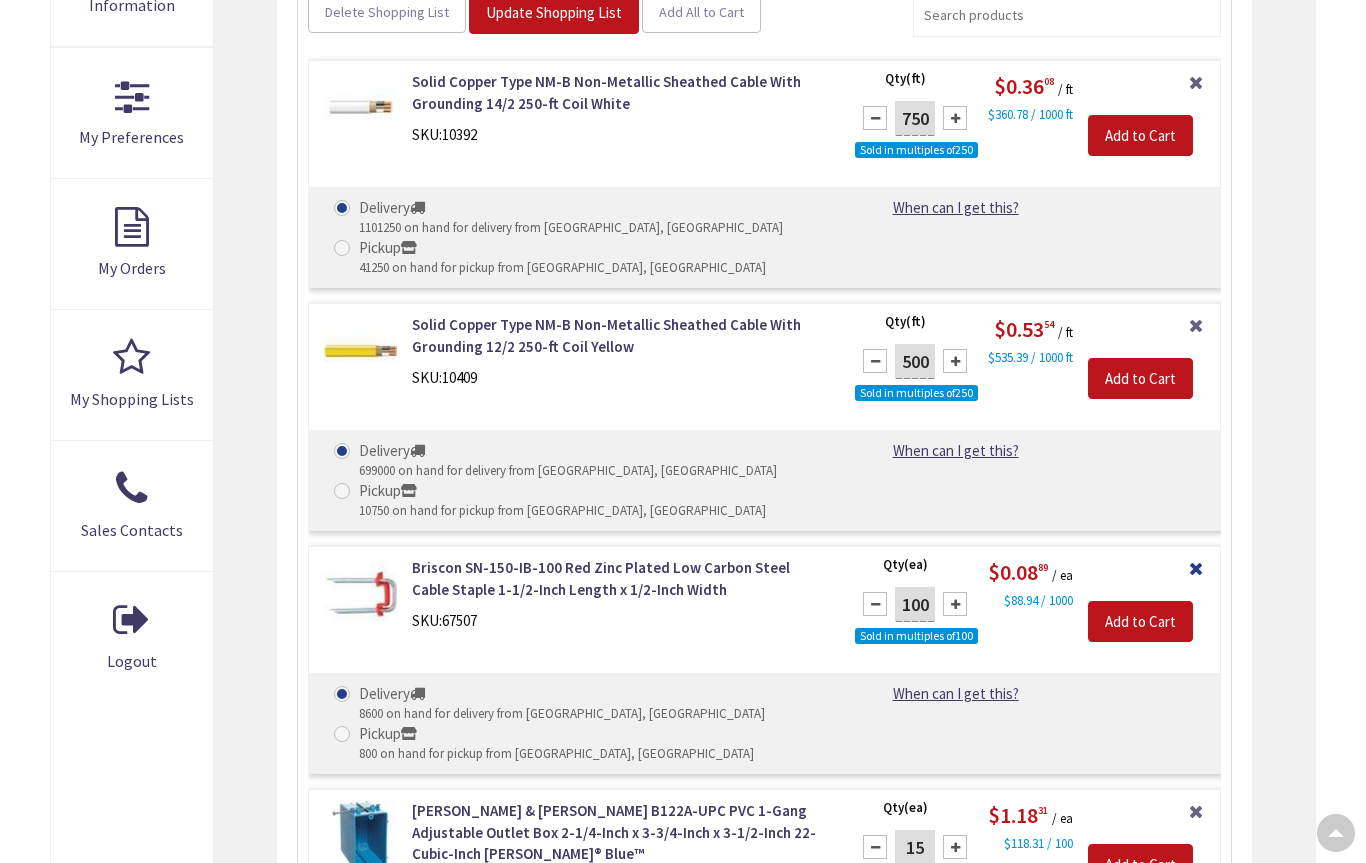 click on "Remove Item" at bounding box center (1196, 566) 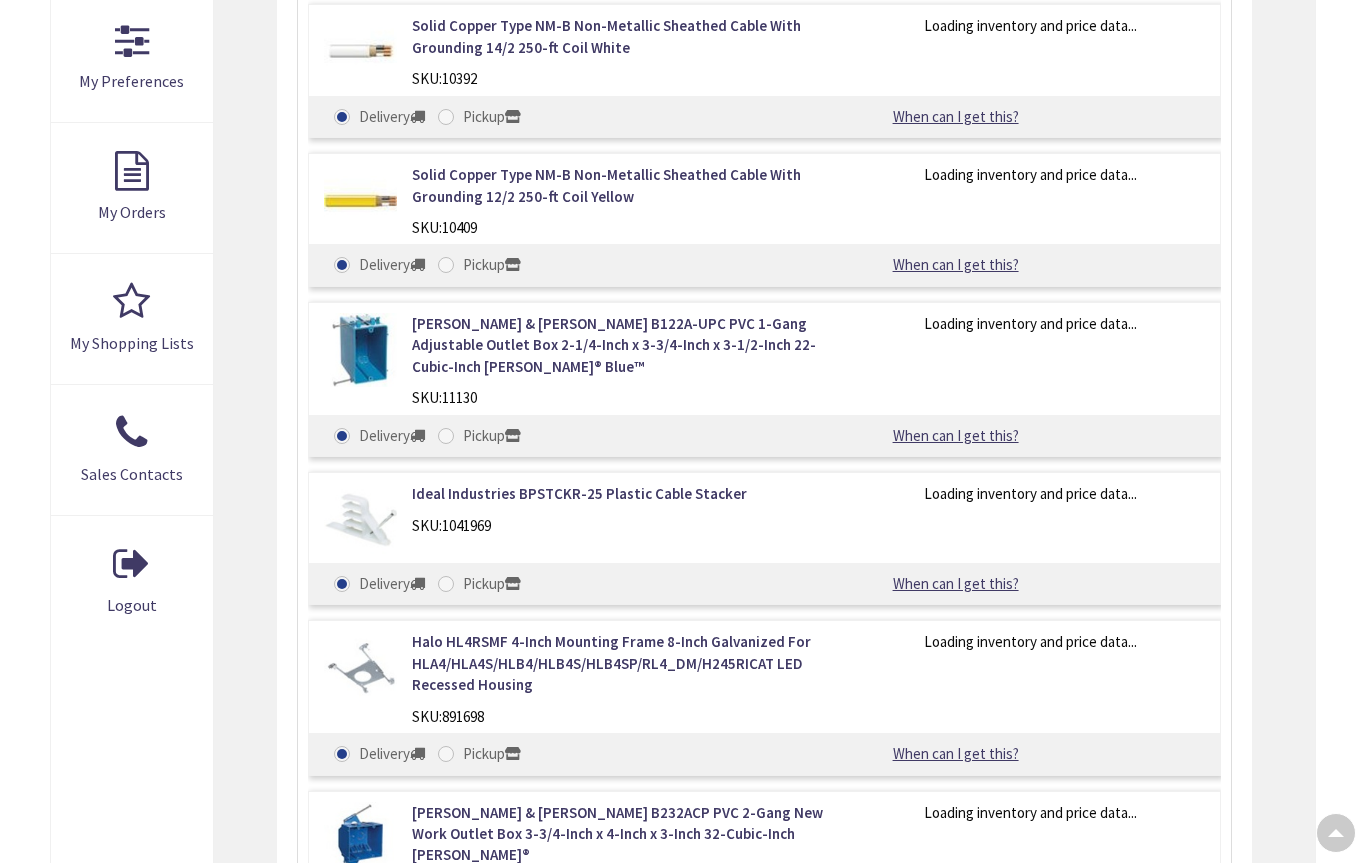 scroll, scrollTop: 551, scrollLeft: 0, axis: vertical 